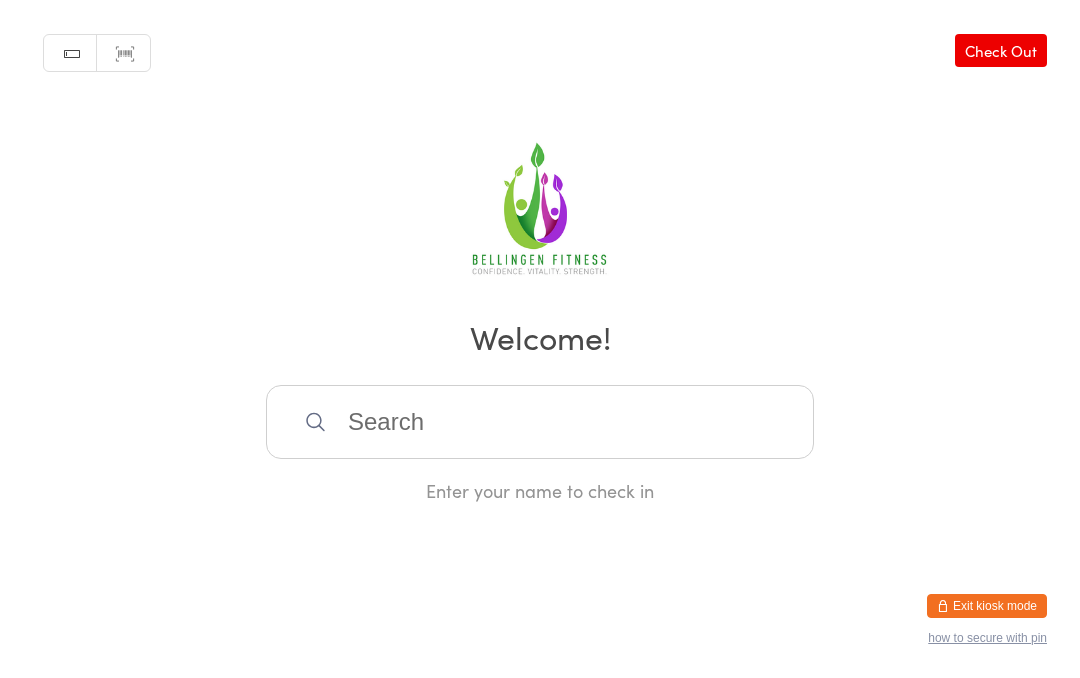 scroll, scrollTop: 402, scrollLeft: 0, axis: vertical 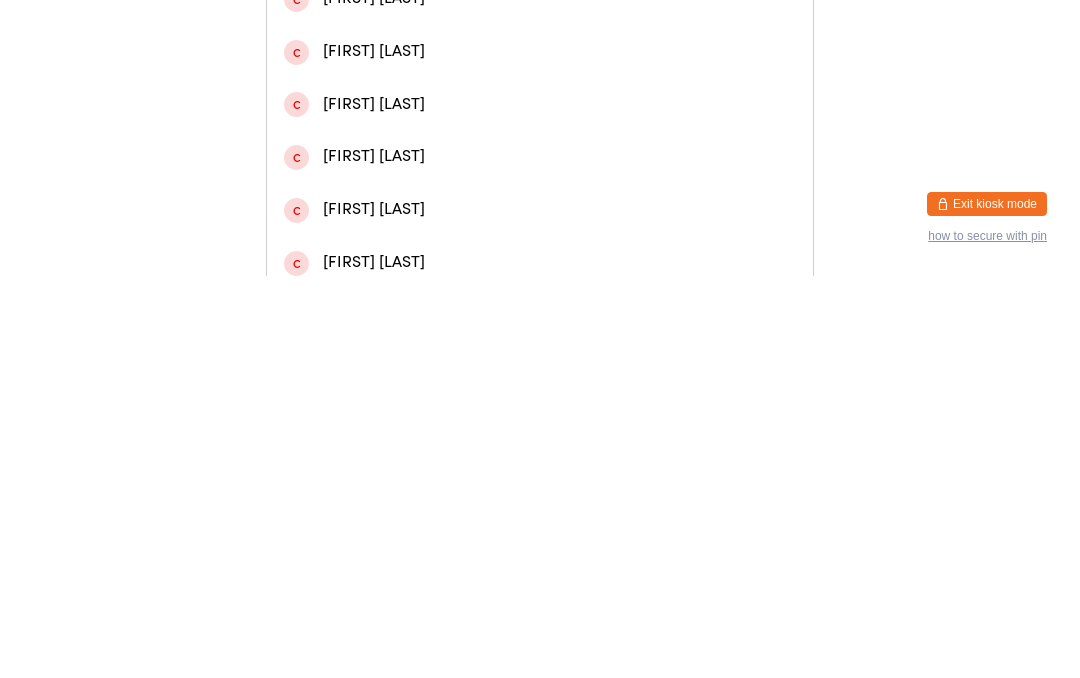 click on "[FIRST] [LAST]" at bounding box center (540, 20) 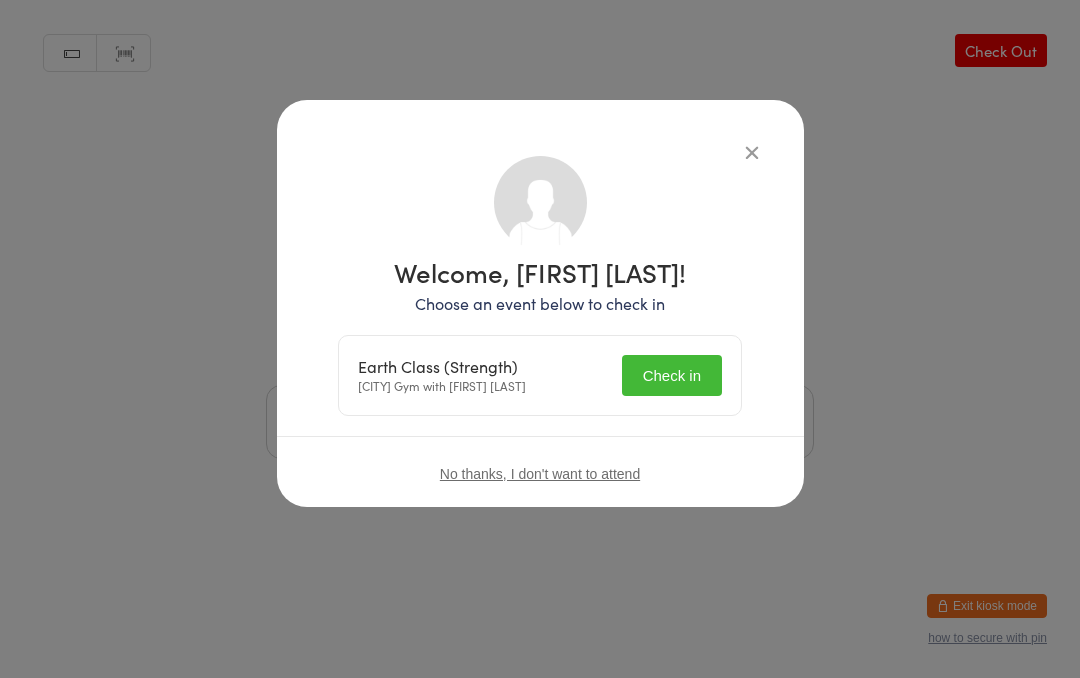 click on "Check in" at bounding box center [672, 375] 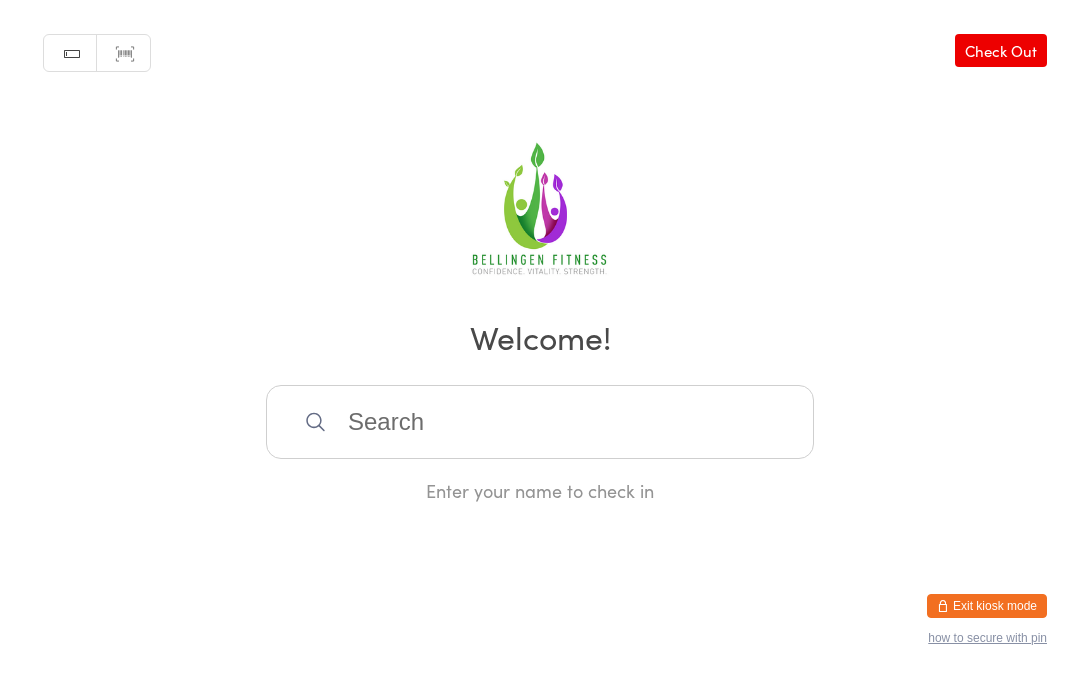 click at bounding box center (540, 422) 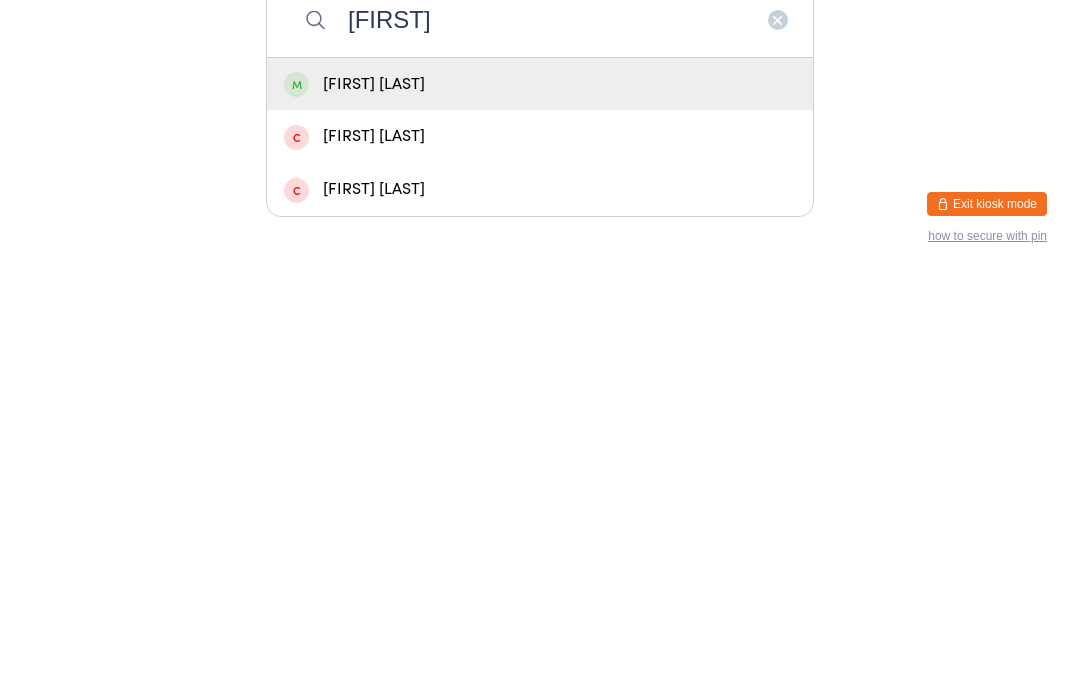 type on "[FIRST]" 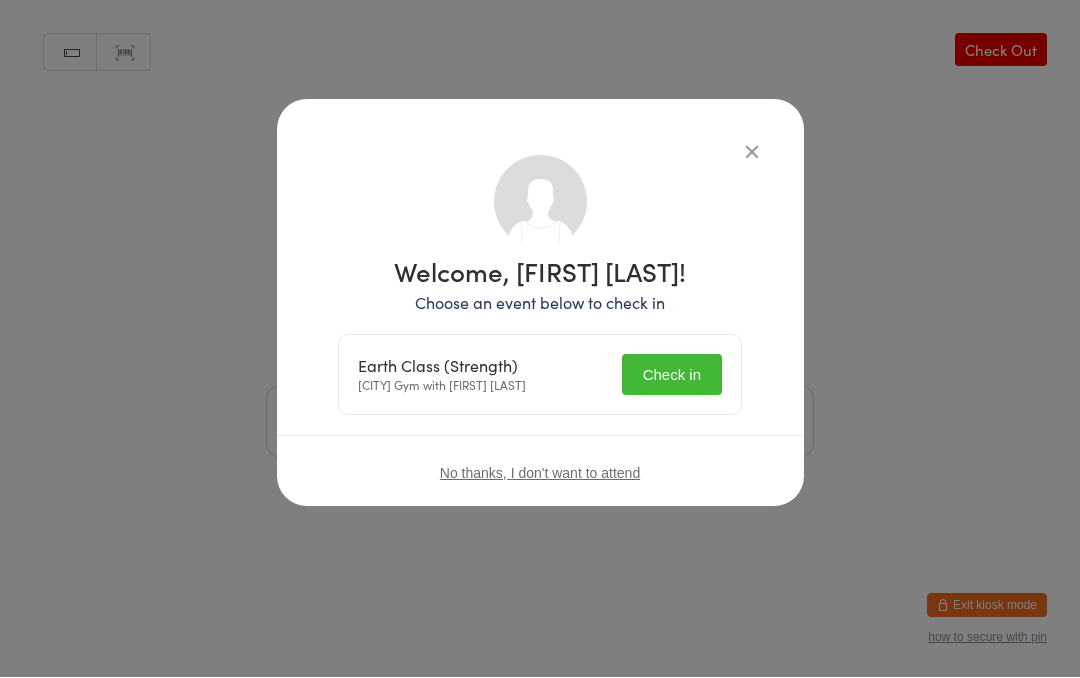 click on "Check in" at bounding box center [672, 375] 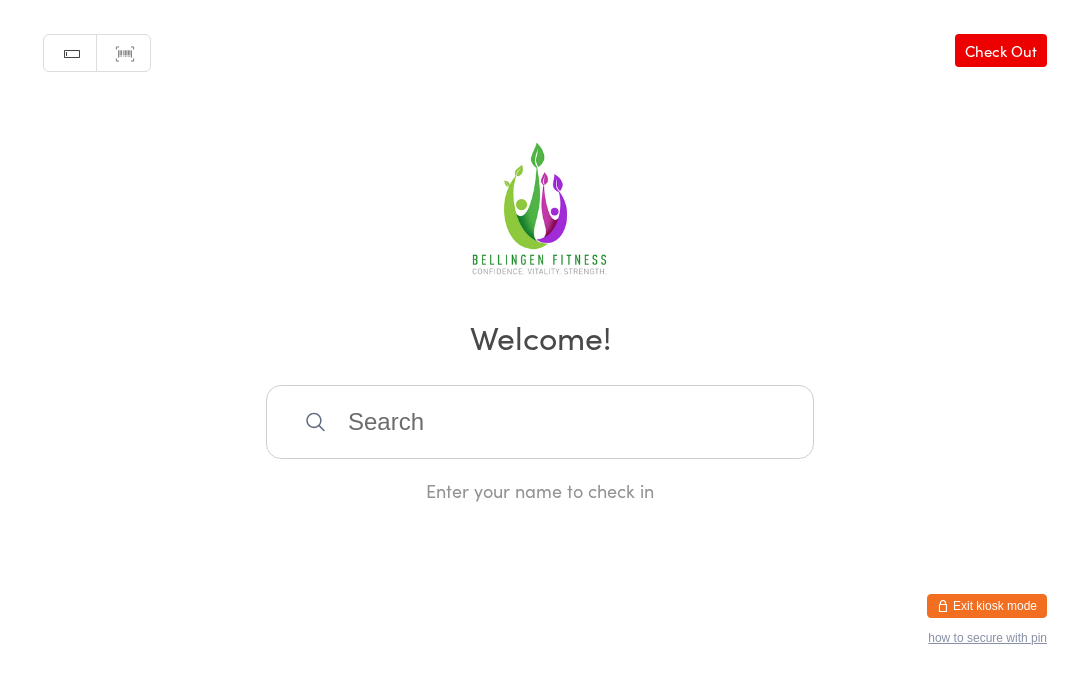 click at bounding box center (540, 422) 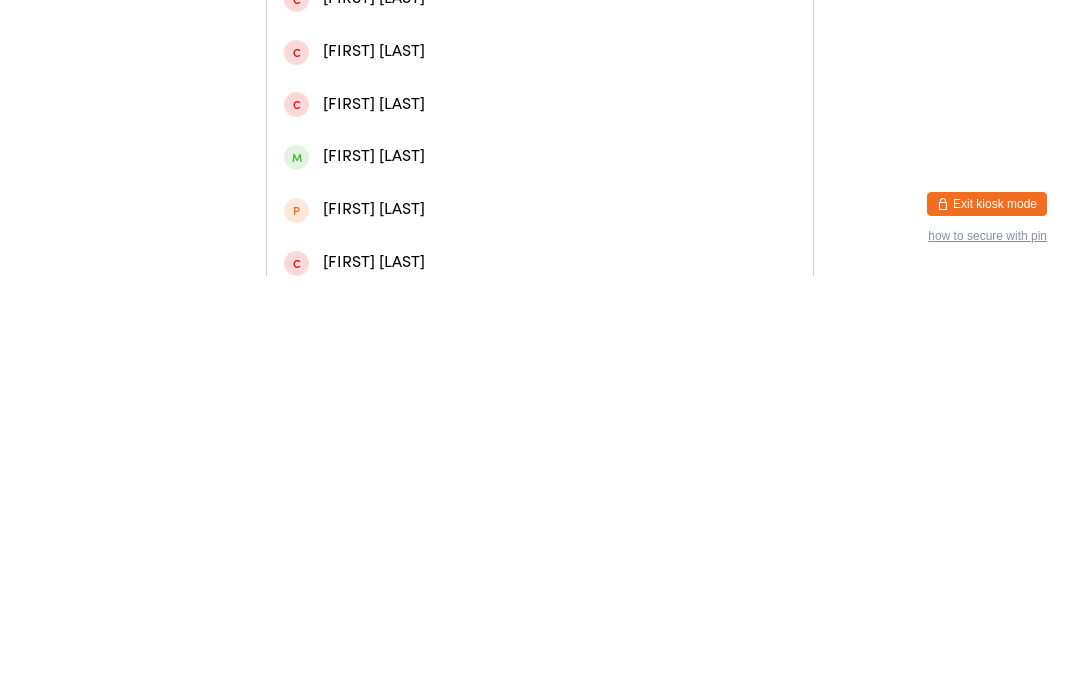 type on "[FIRST]" 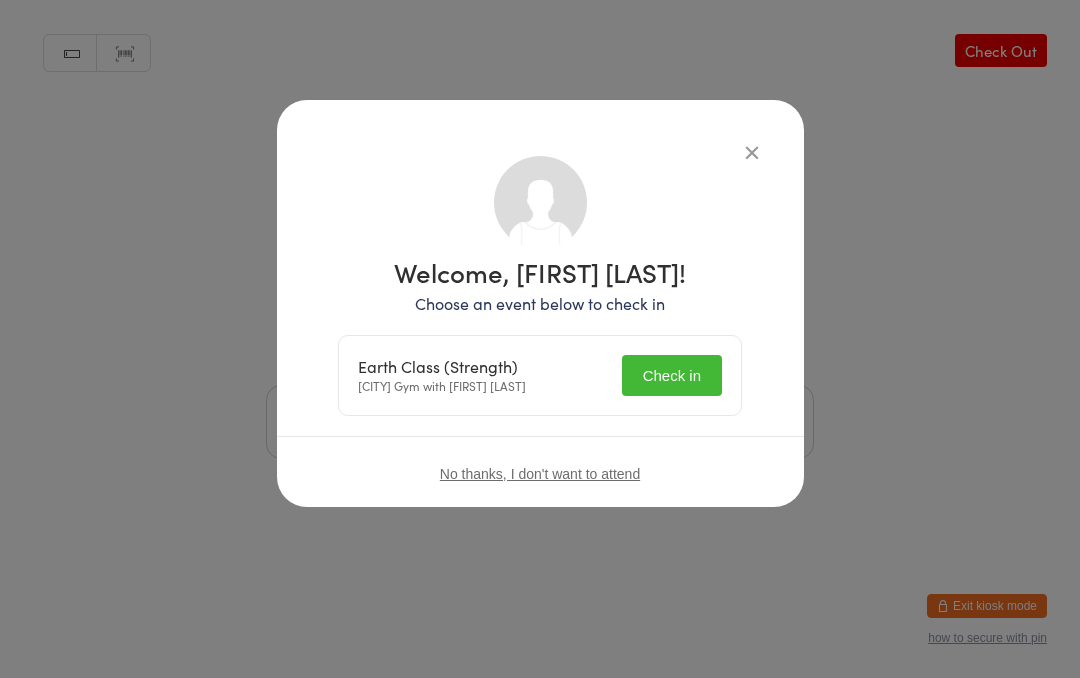 click on "Check in" at bounding box center [672, 375] 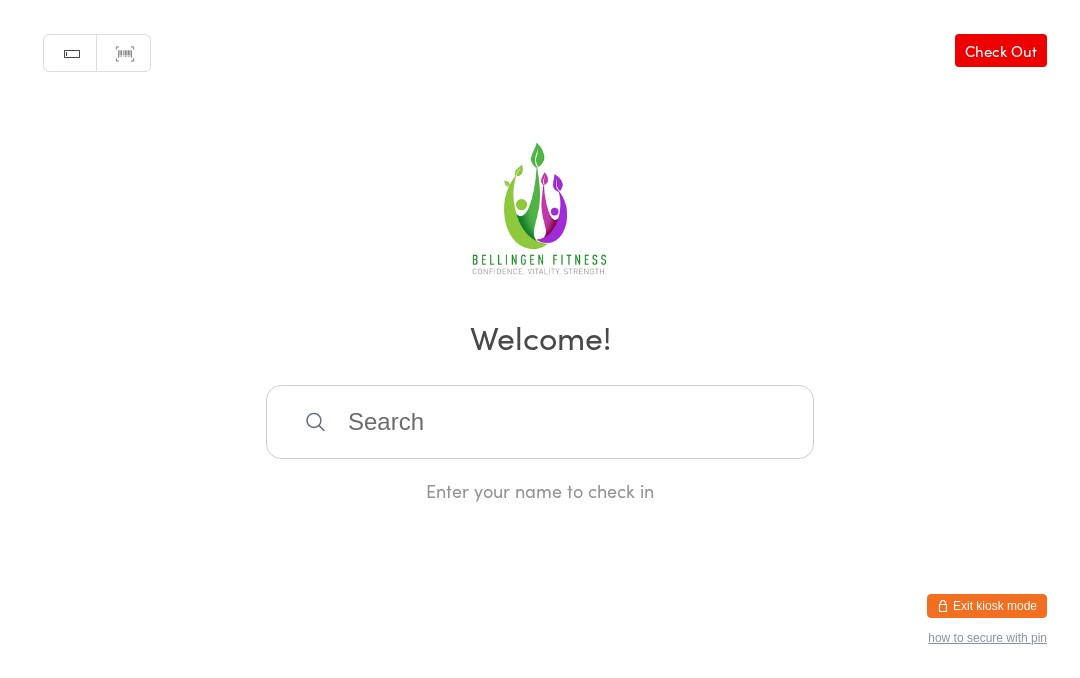 click at bounding box center (540, 422) 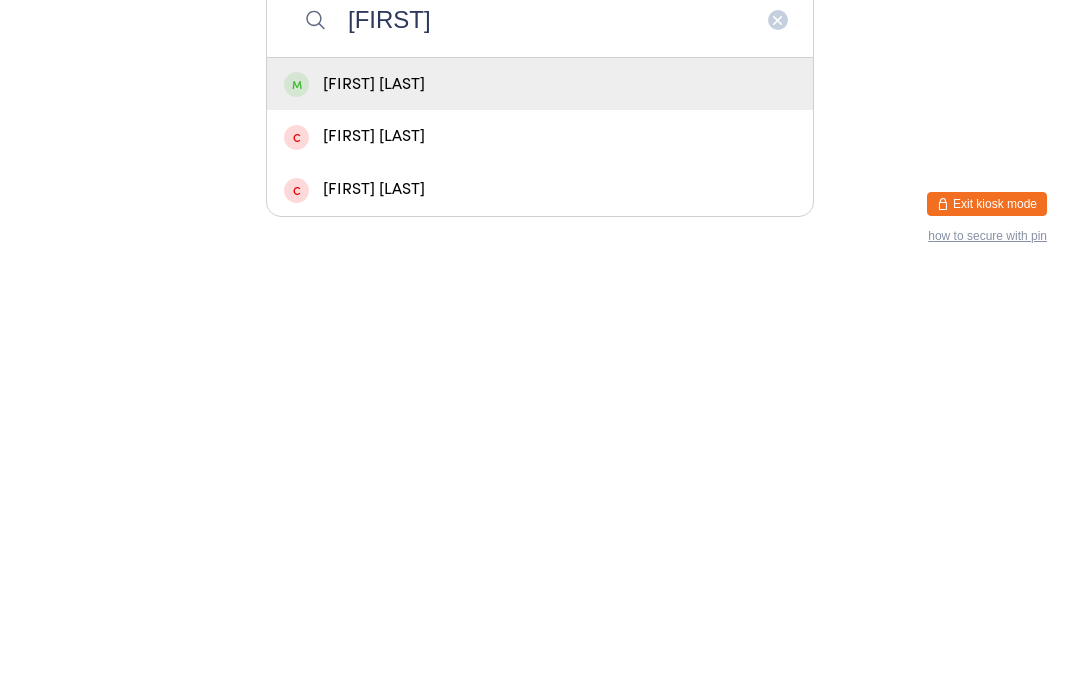 type on "[FIRST]" 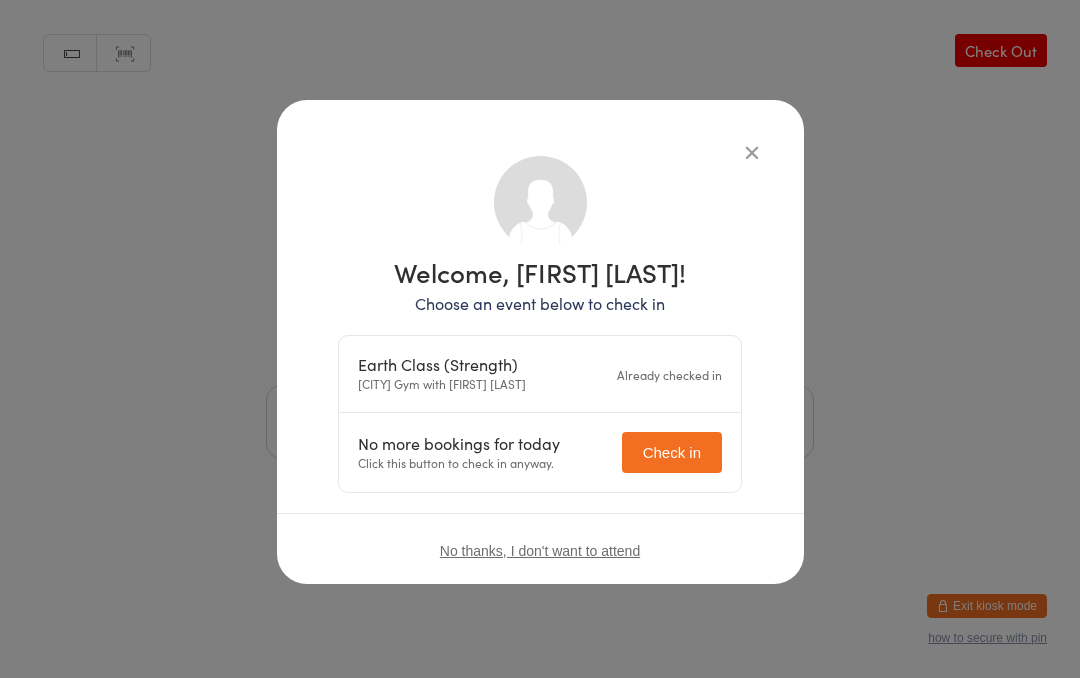 click on "Welcome, [FIRST] [LAST]! Choose an event below to check in Earth Class (Strength) Raleigh Gym with [FIRST] [LAST] Already checked in No more bookings for today Click this button to check in anyway. Check in No thanks, I don't want to attend" at bounding box center (540, 339) 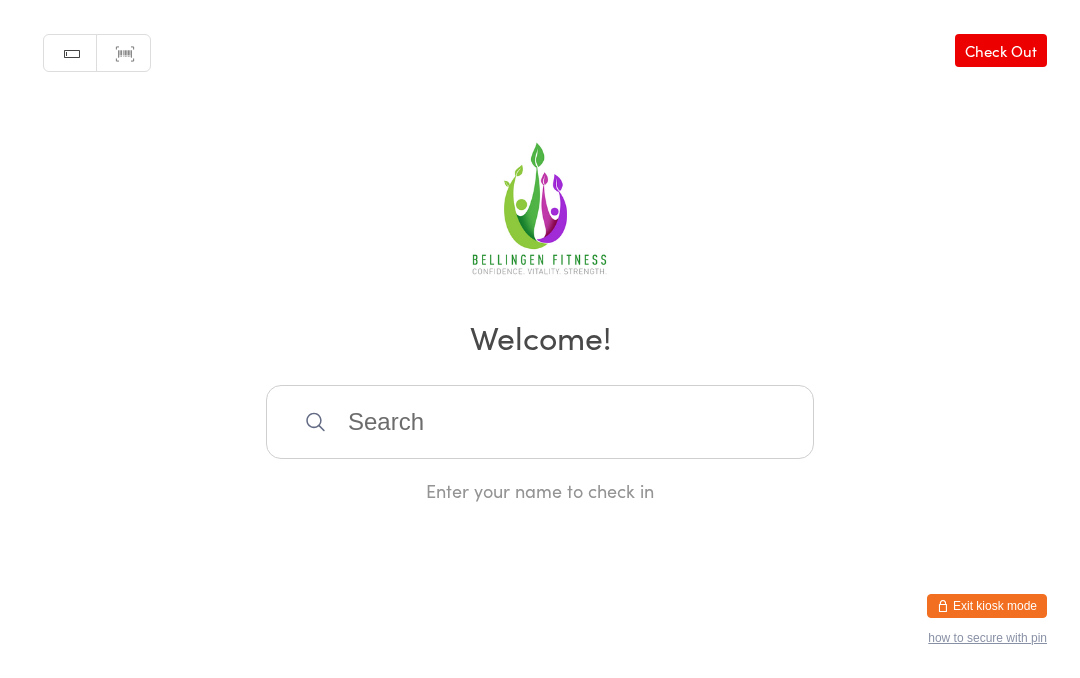 click at bounding box center (540, 422) 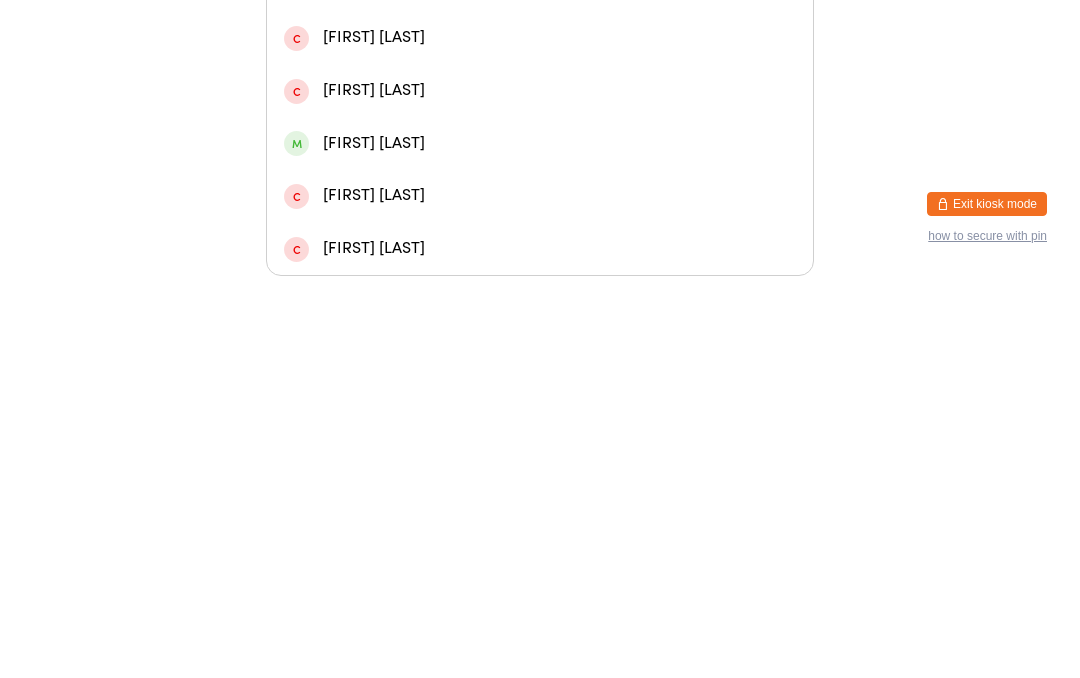 type on "[FIRST] [LAST]" 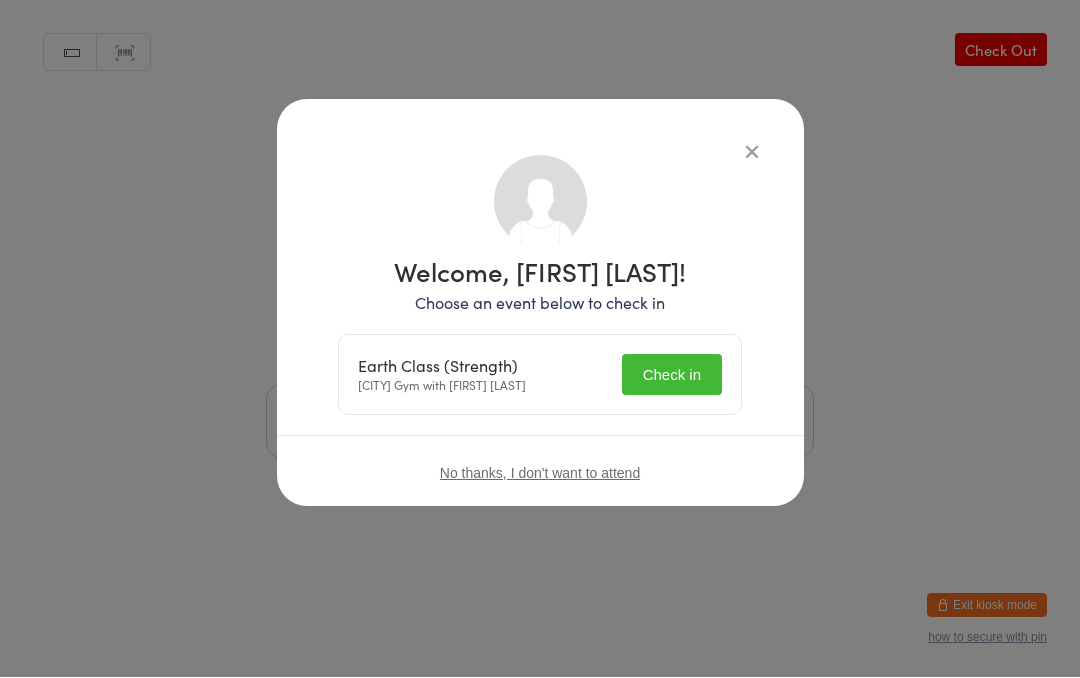 click on "Check in" at bounding box center [672, 375] 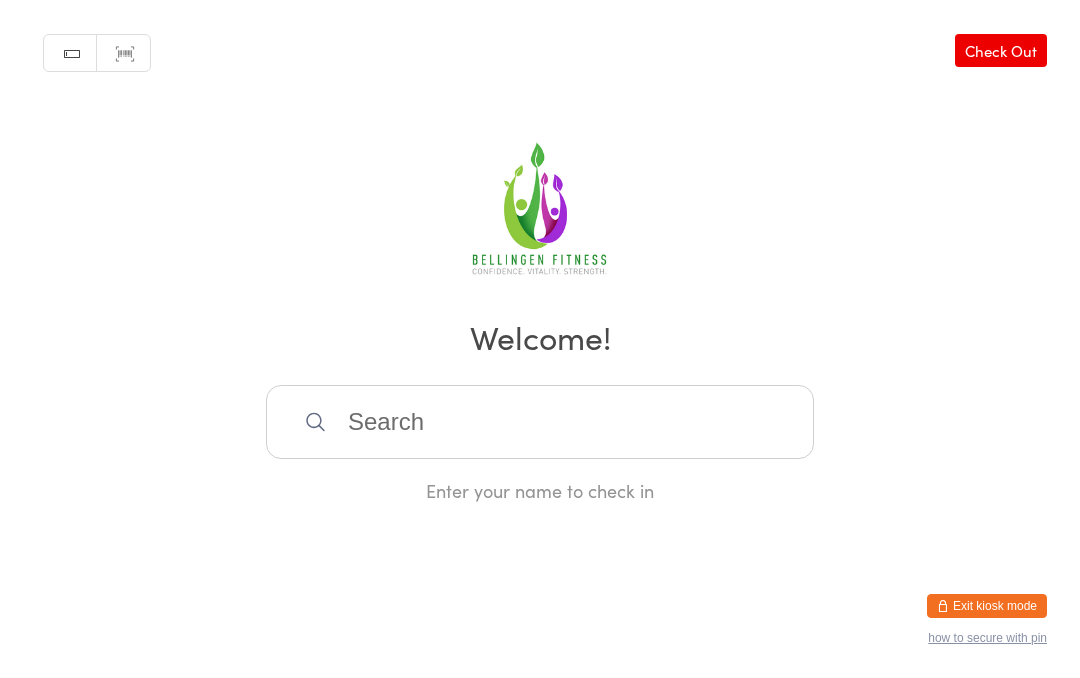 click at bounding box center (540, 422) 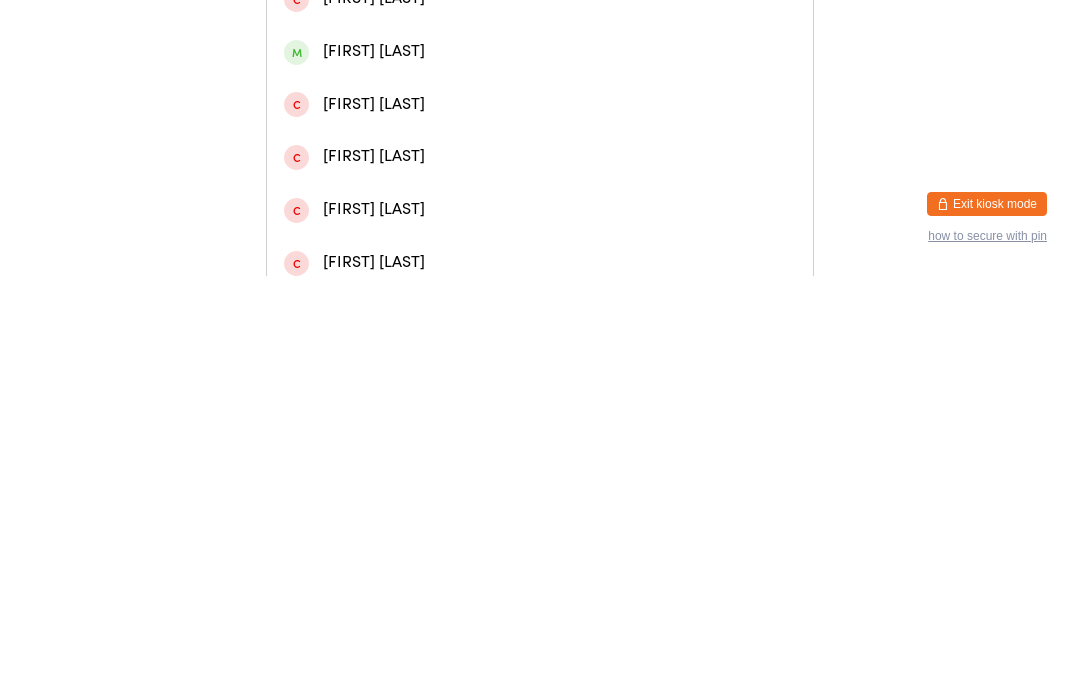 type on "[FIRST]" 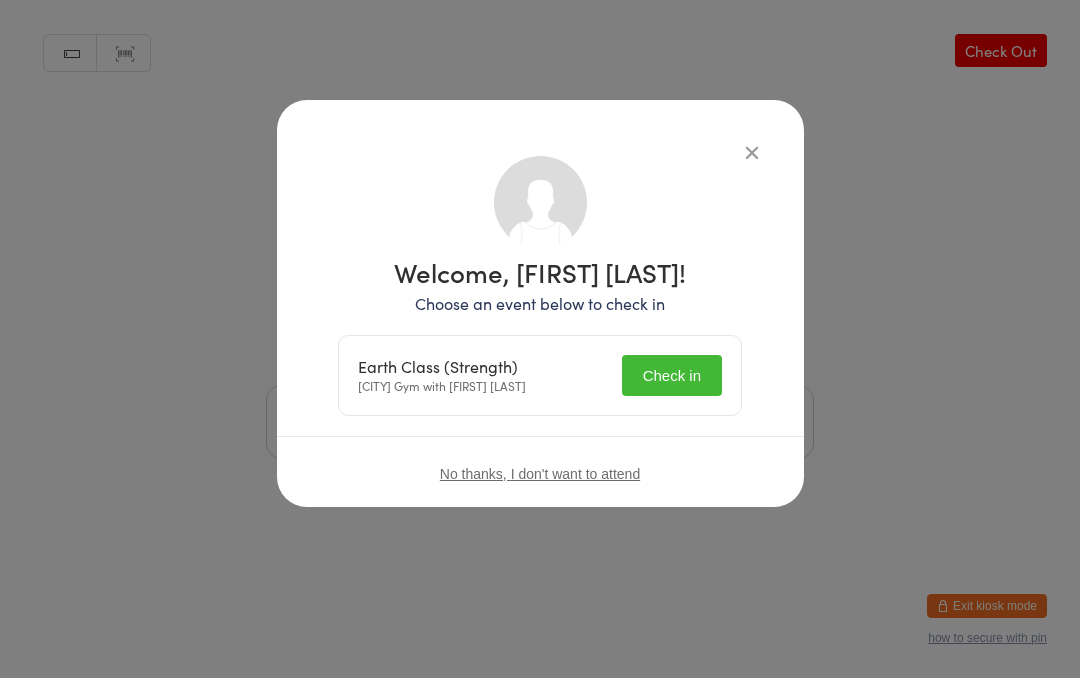 click on "Check in" at bounding box center [672, 375] 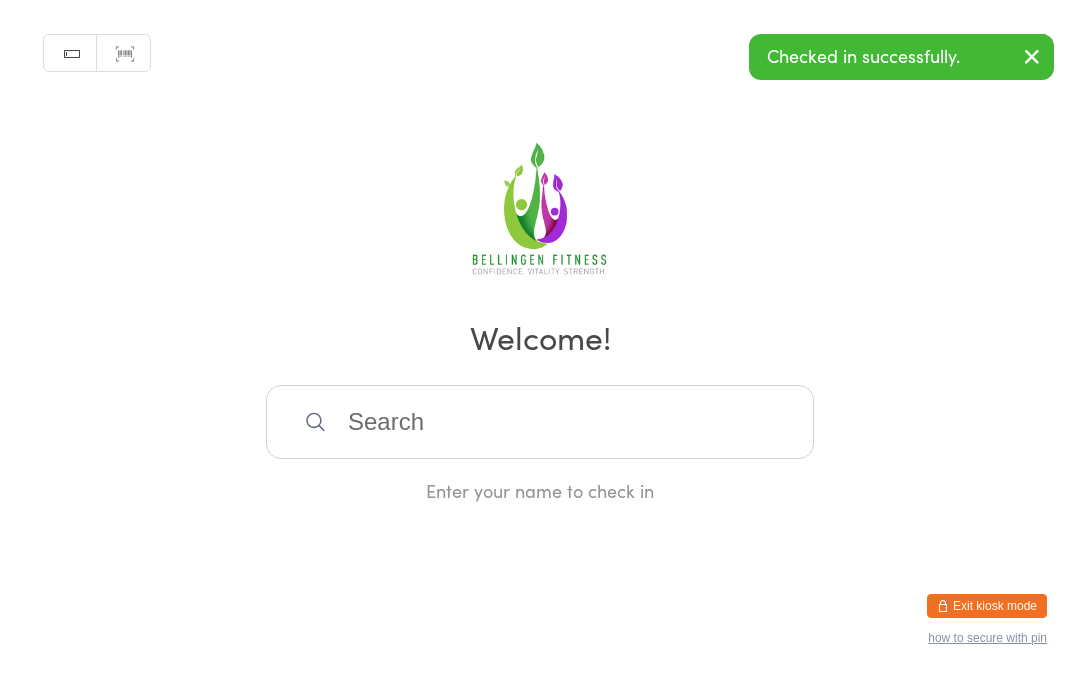 click at bounding box center [540, 422] 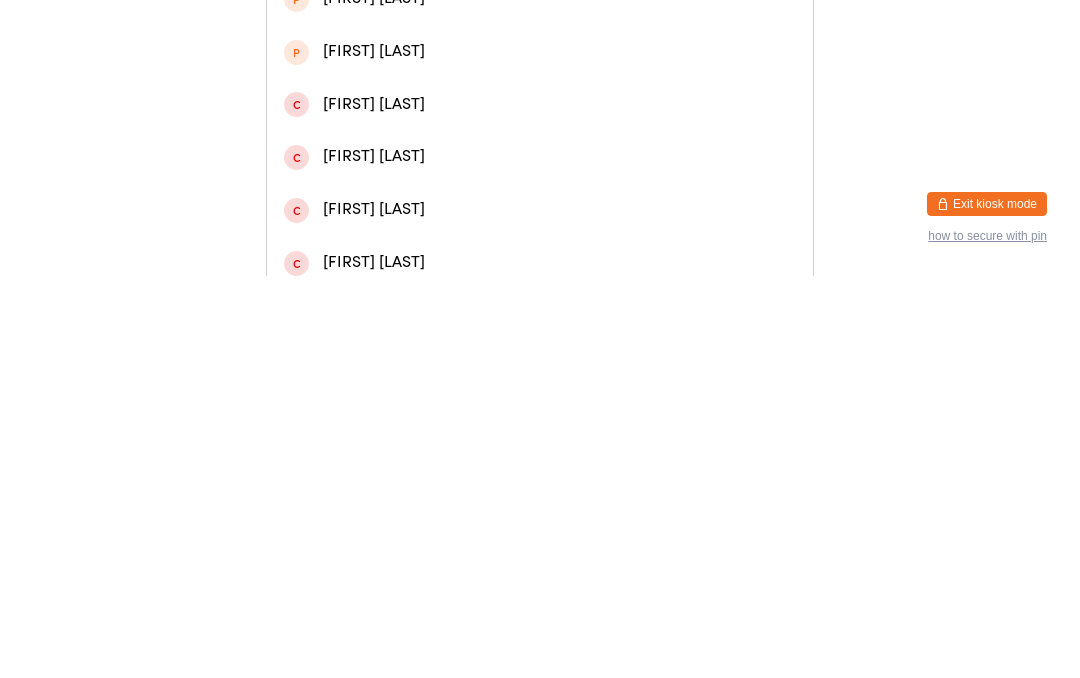 type on "[FIRST]" 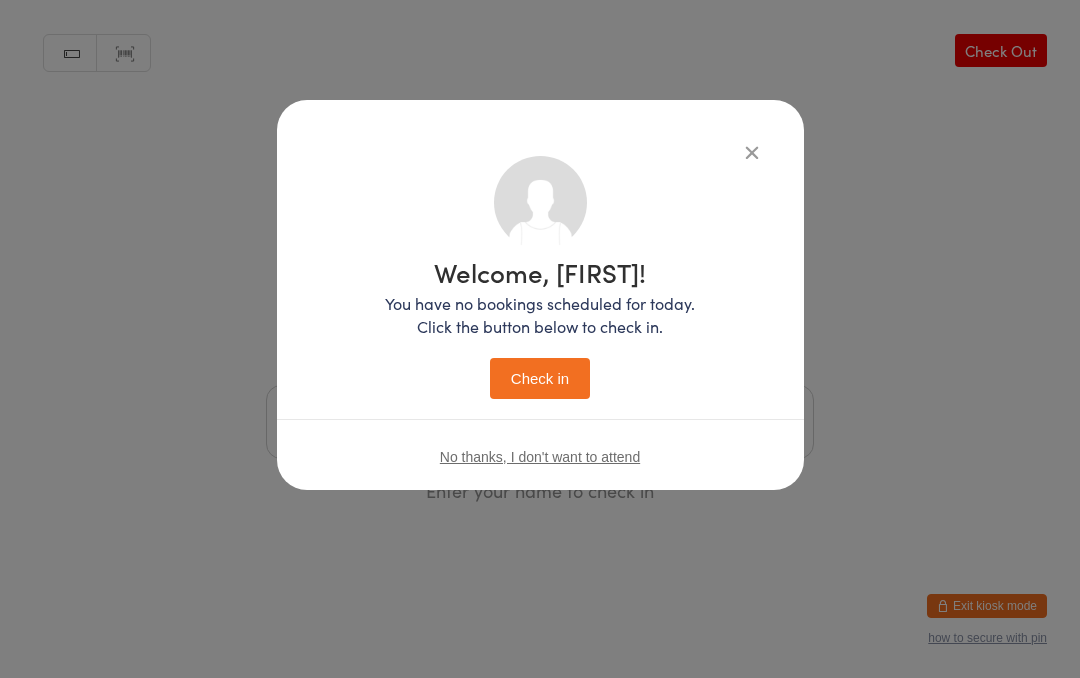 click on "Check in" at bounding box center [540, 378] 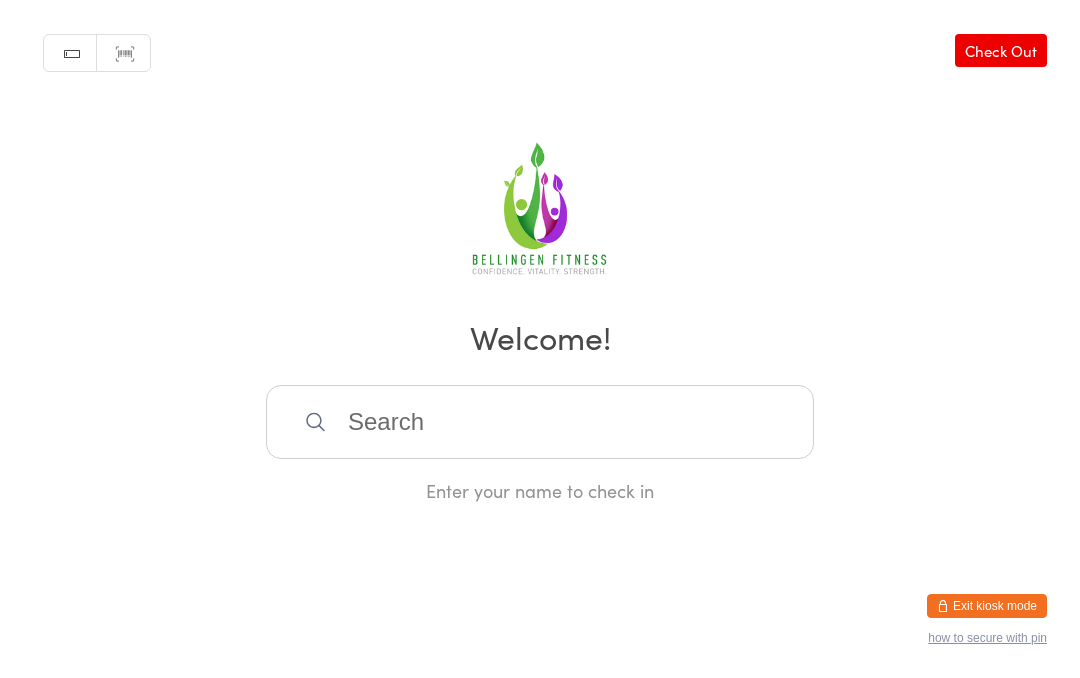 click at bounding box center (540, 422) 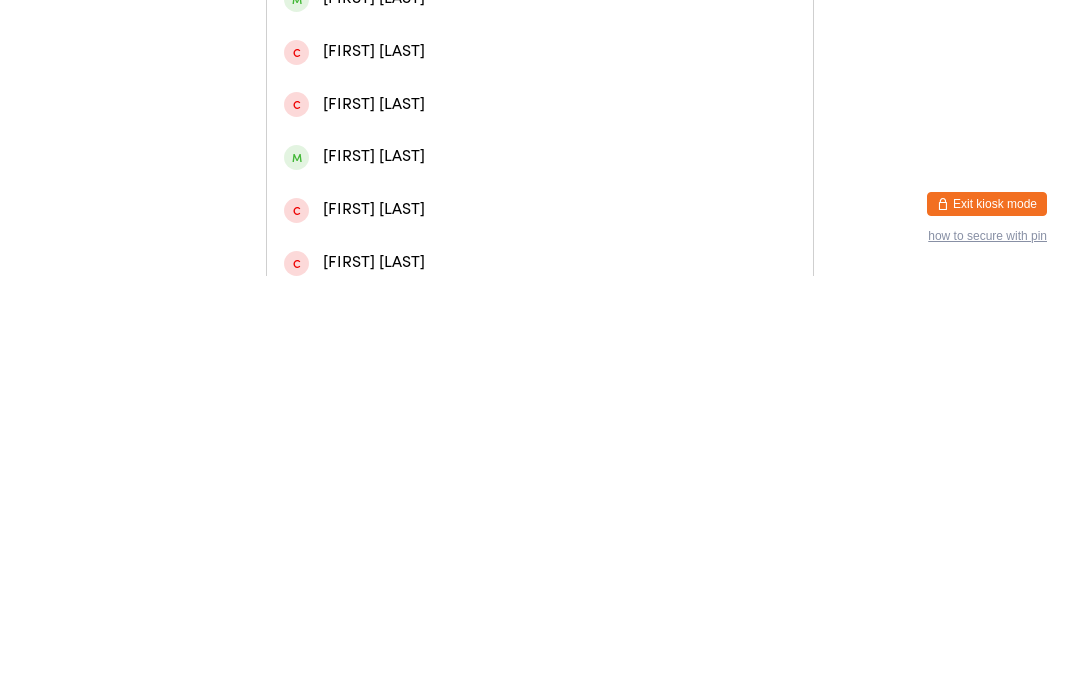 type on "[FIRST]" 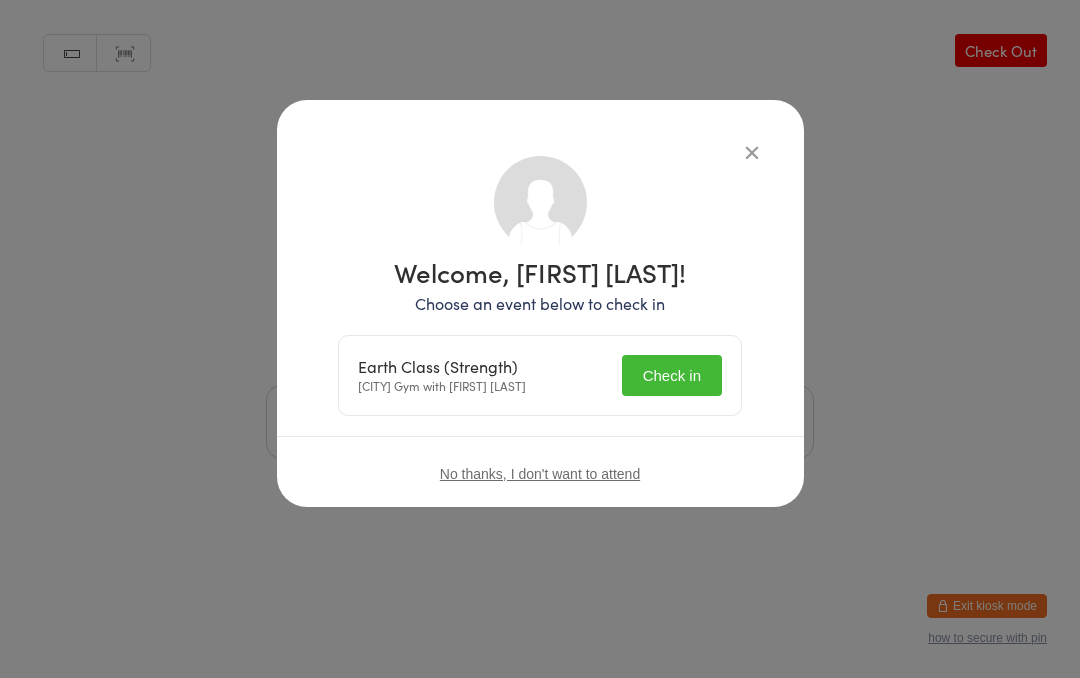 click on "Check in" at bounding box center (672, 375) 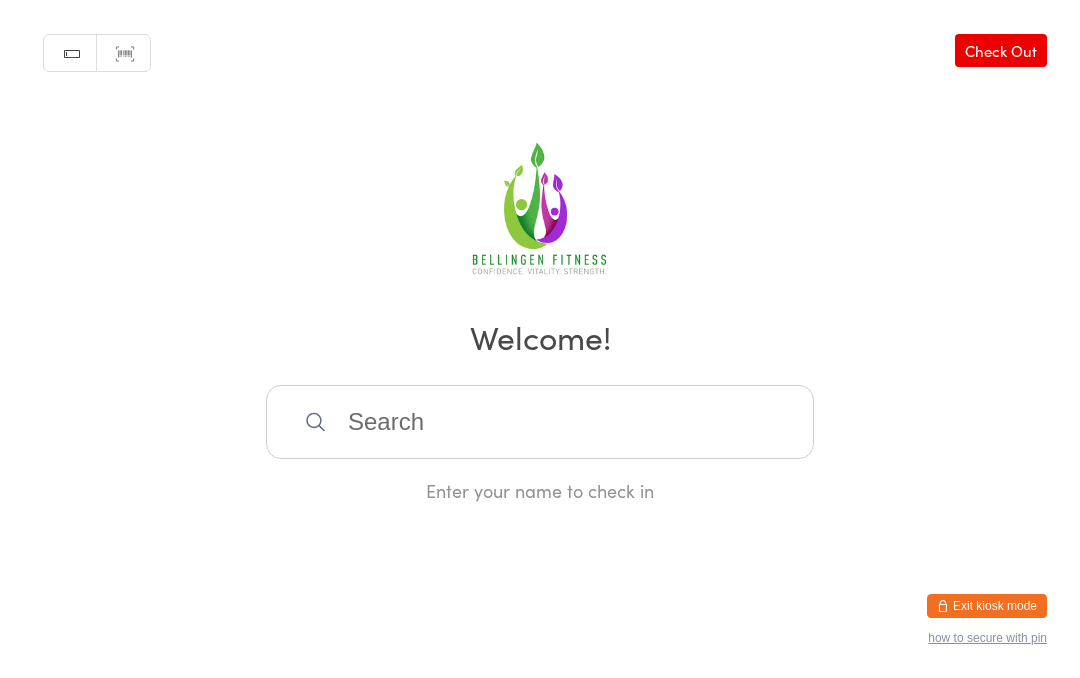 click at bounding box center [540, 422] 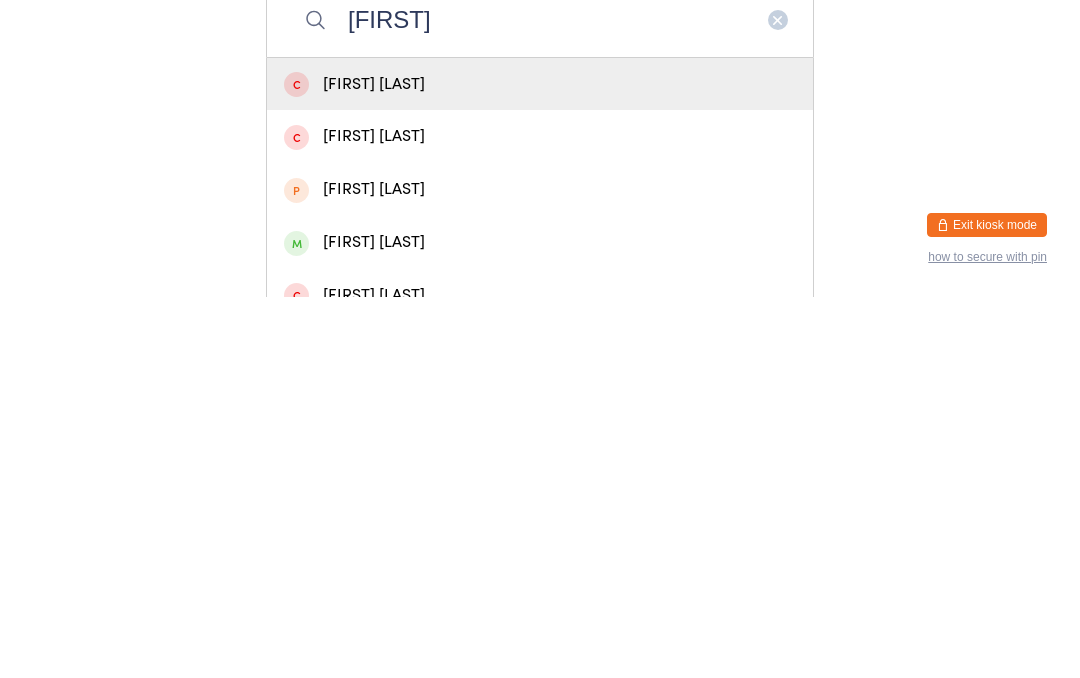 scroll, scrollTop: 23, scrollLeft: 0, axis: vertical 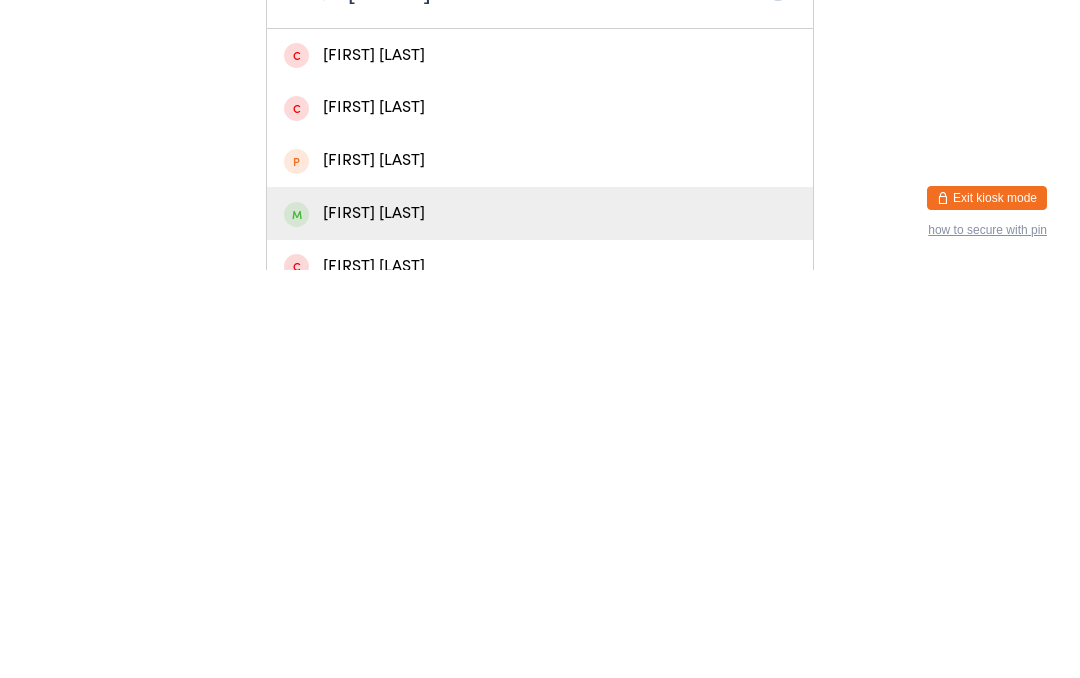 type on "[FIRST]" 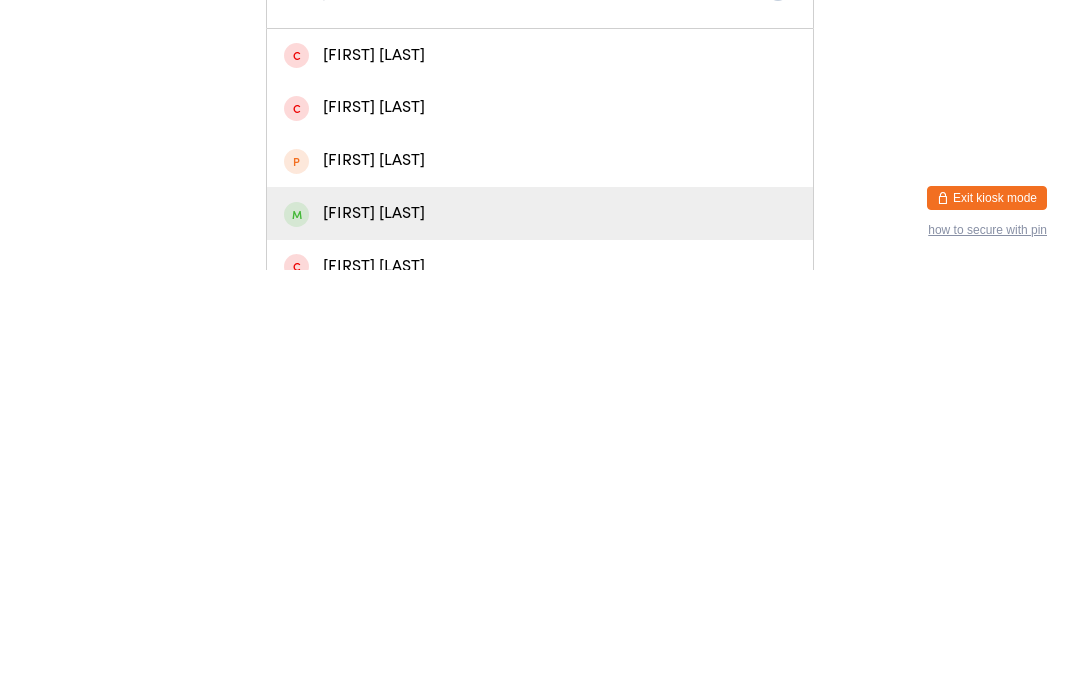 scroll, scrollTop: 0, scrollLeft: 0, axis: both 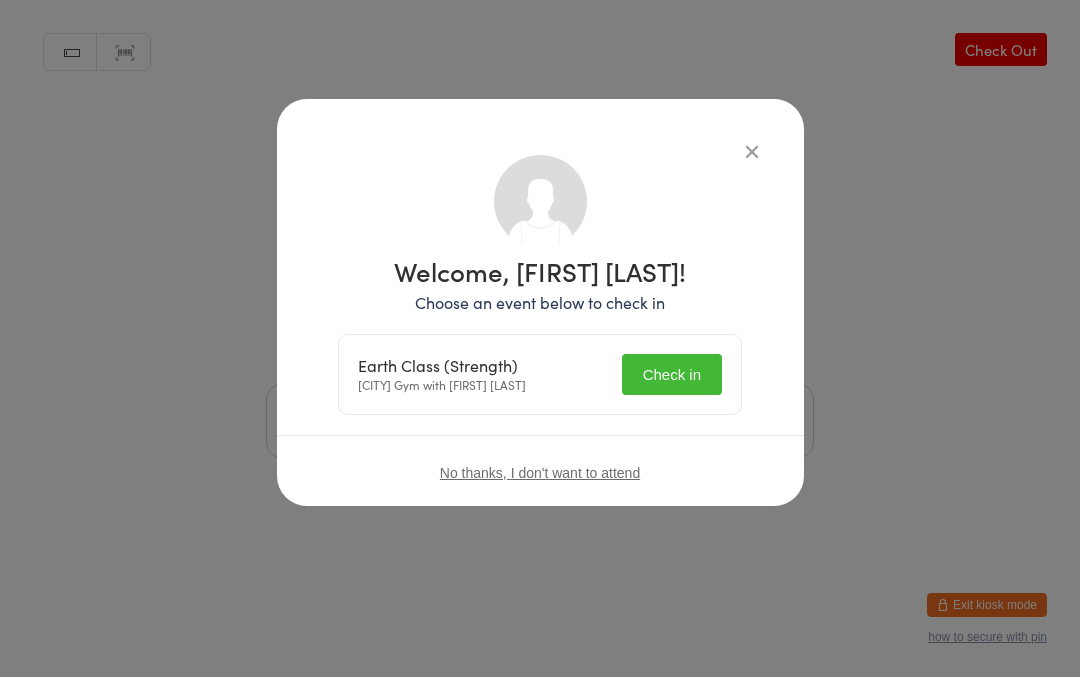 click on "Check in" at bounding box center [672, 375] 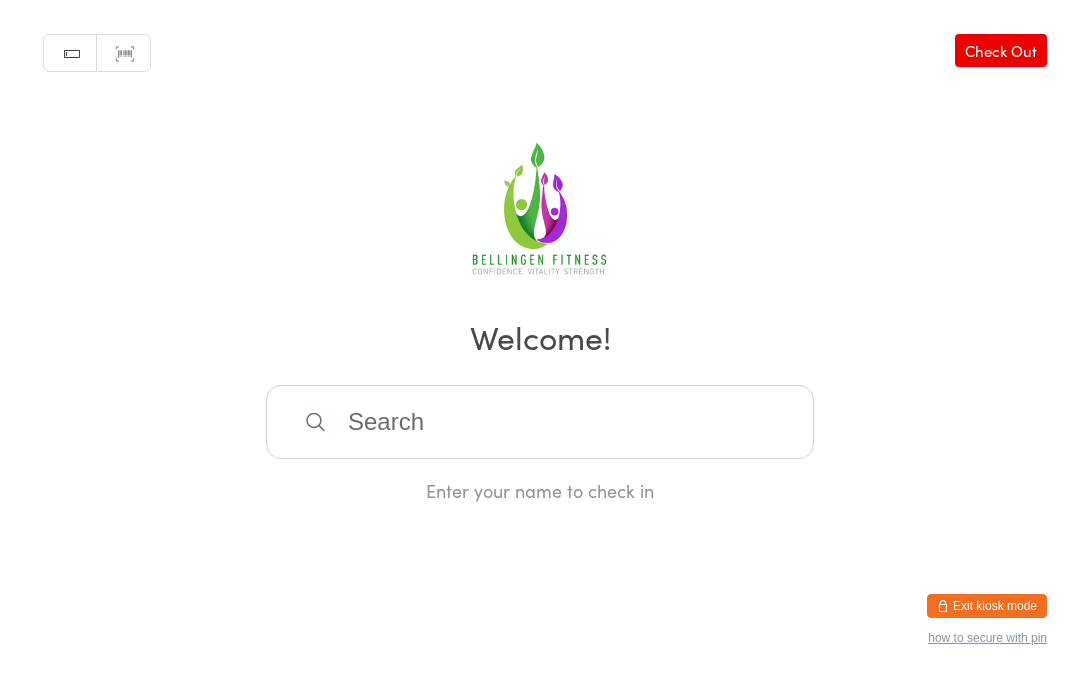 click at bounding box center (540, 422) 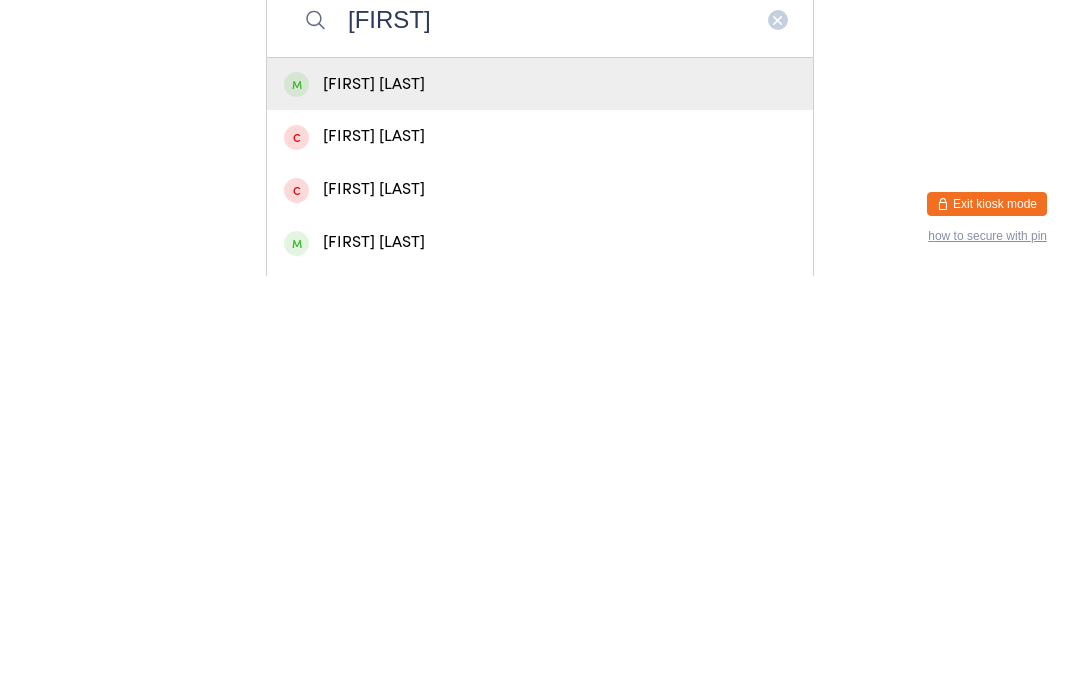 type on "[FIRST]" 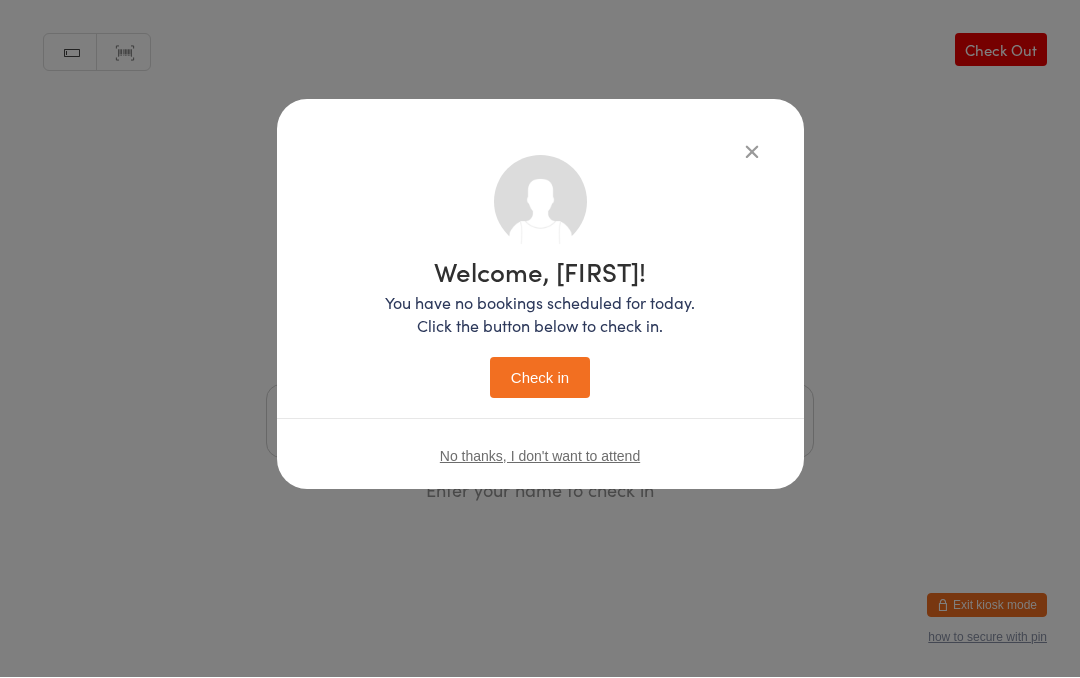 click on "Check in" at bounding box center (540, 378) 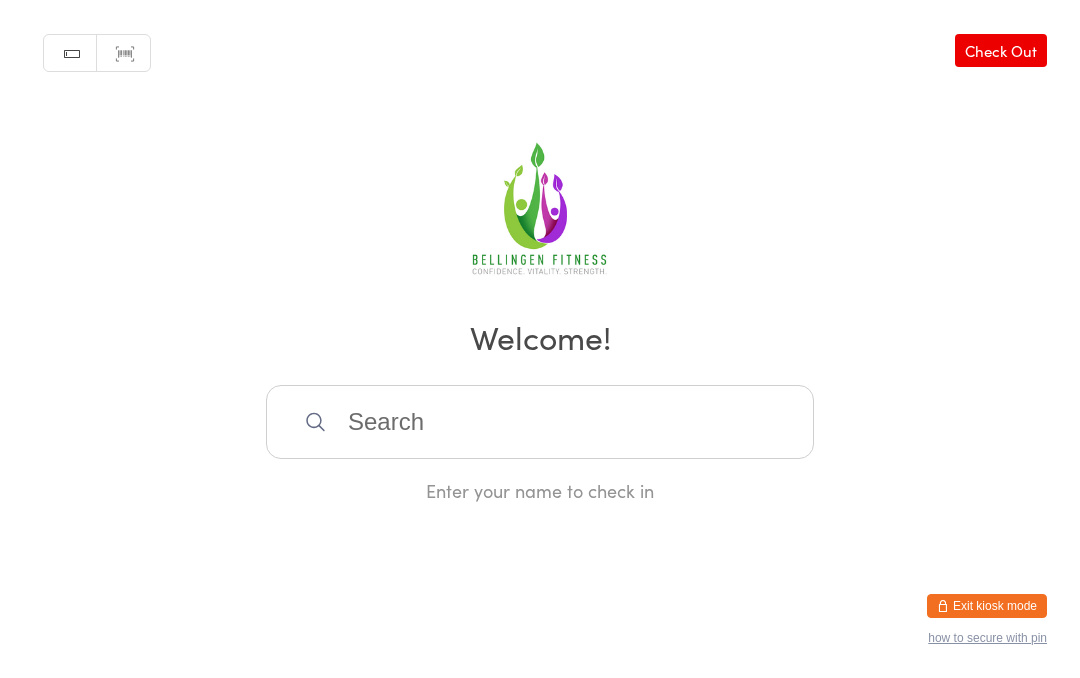 click at bounding box center (540, 422) 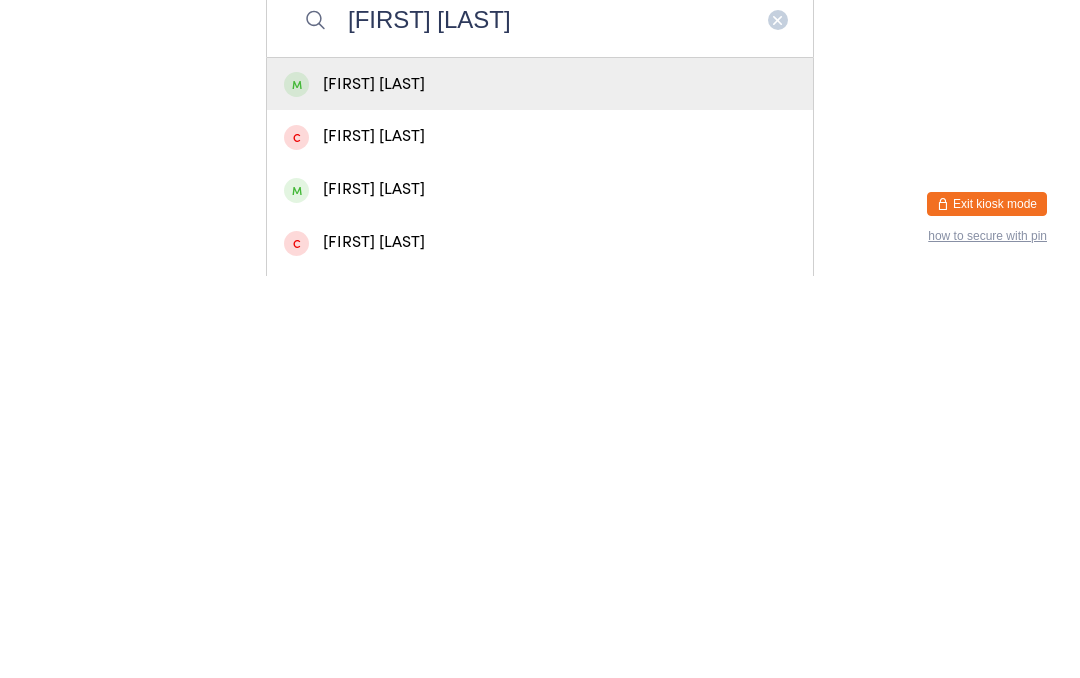 type on "[FIRST] [LAST]" 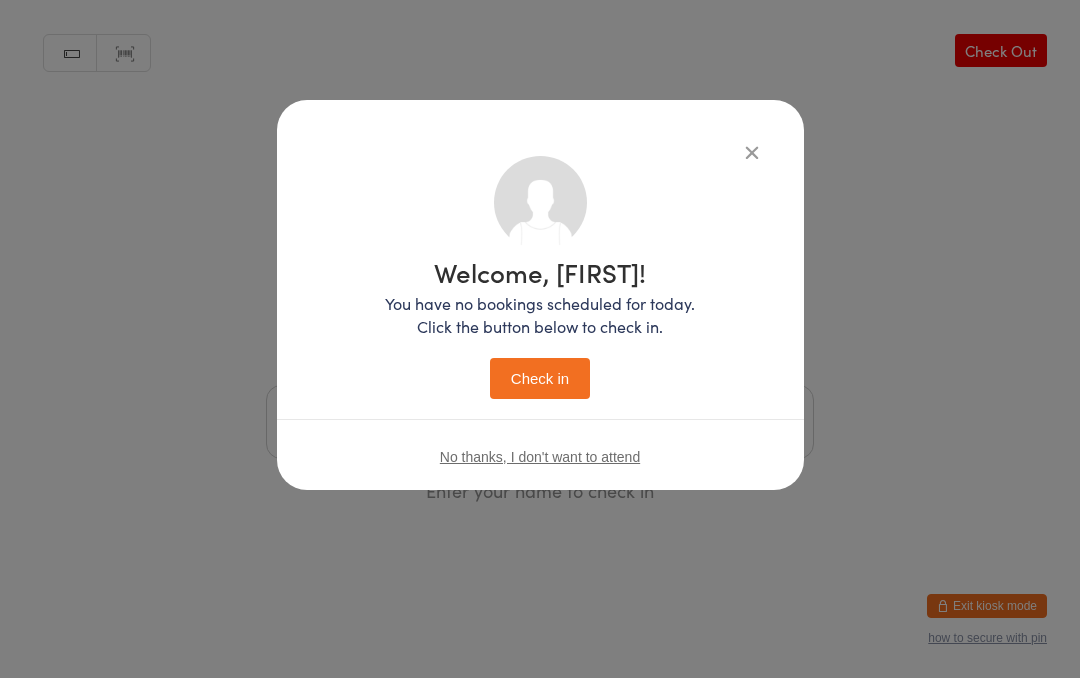 click on "Check in" at bounding box center (540, 378) 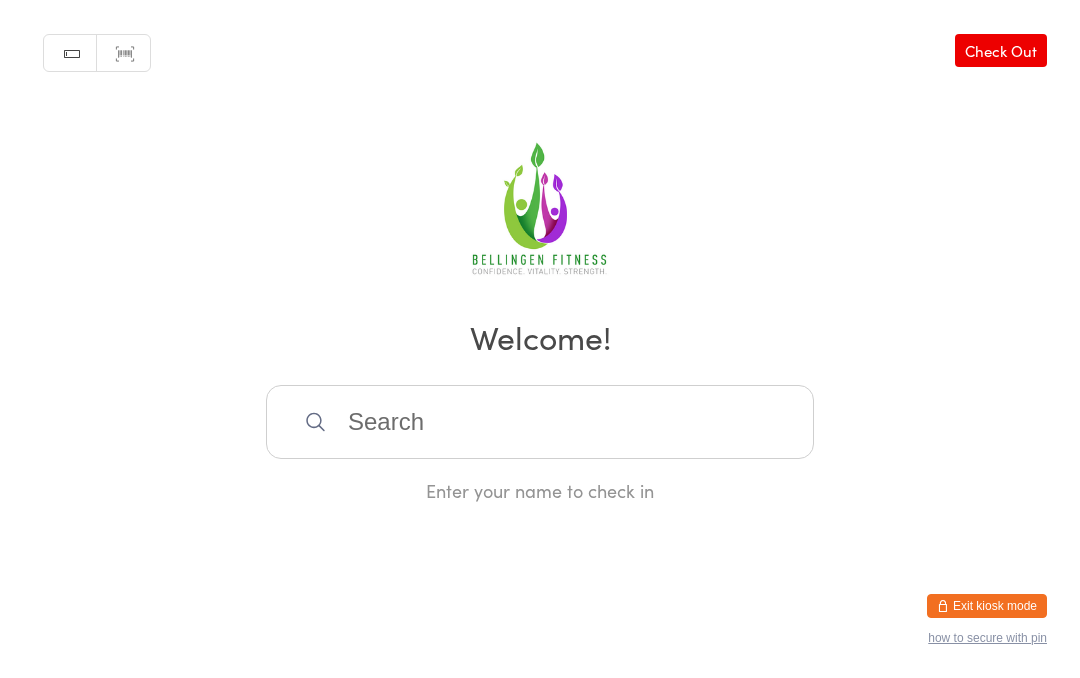 click at bounding box center (540, 422) 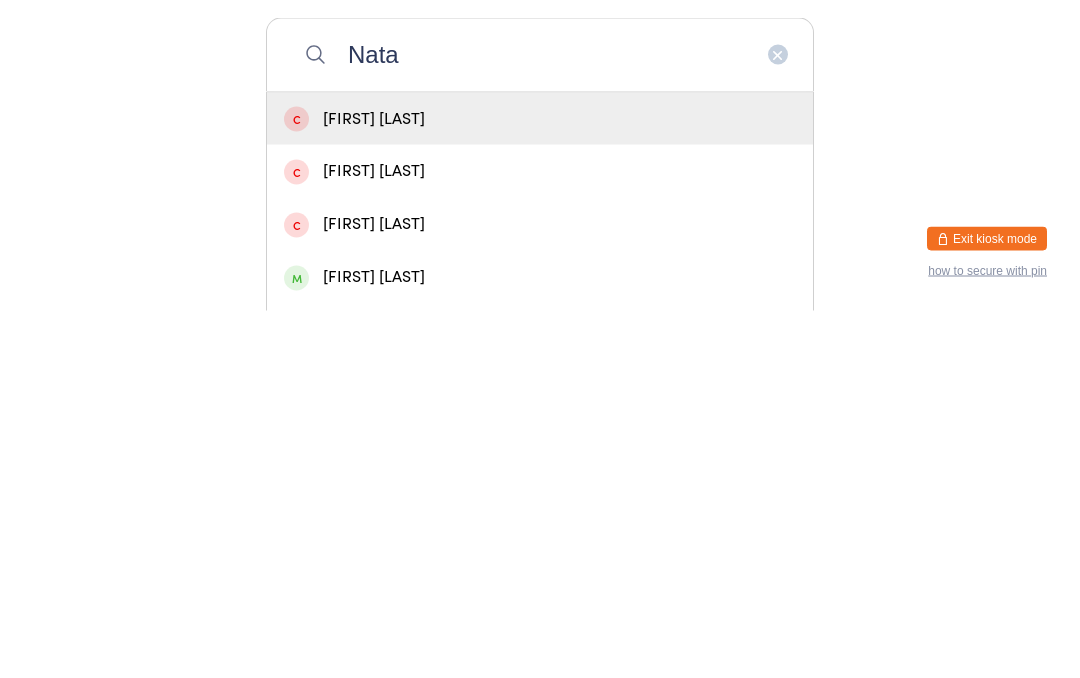 type on "Nata" 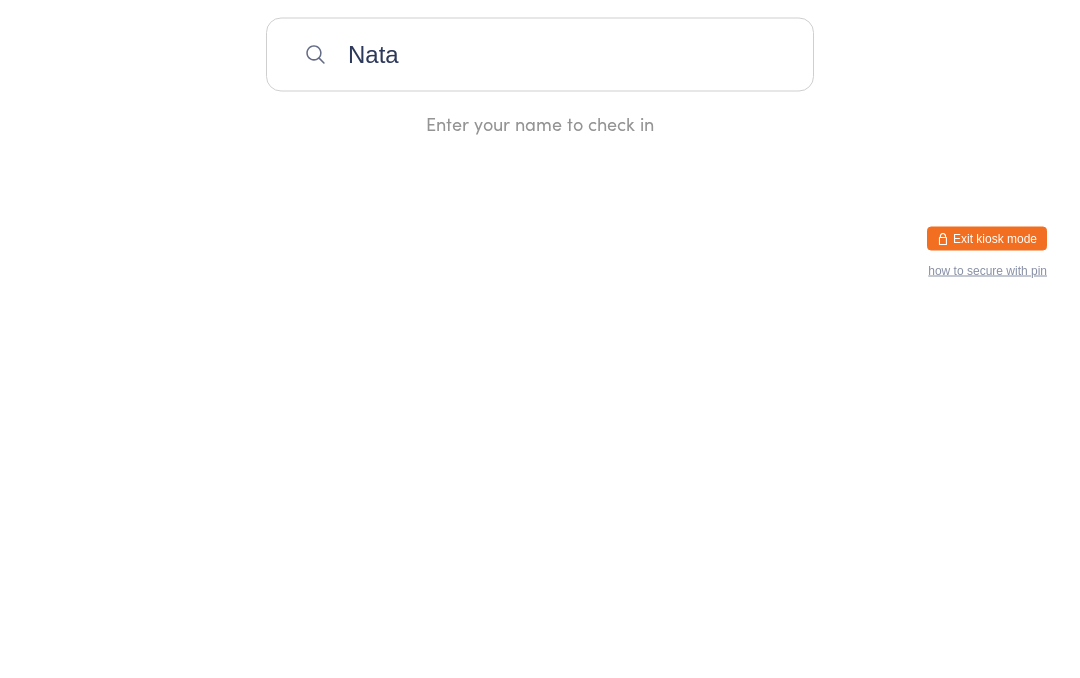 type 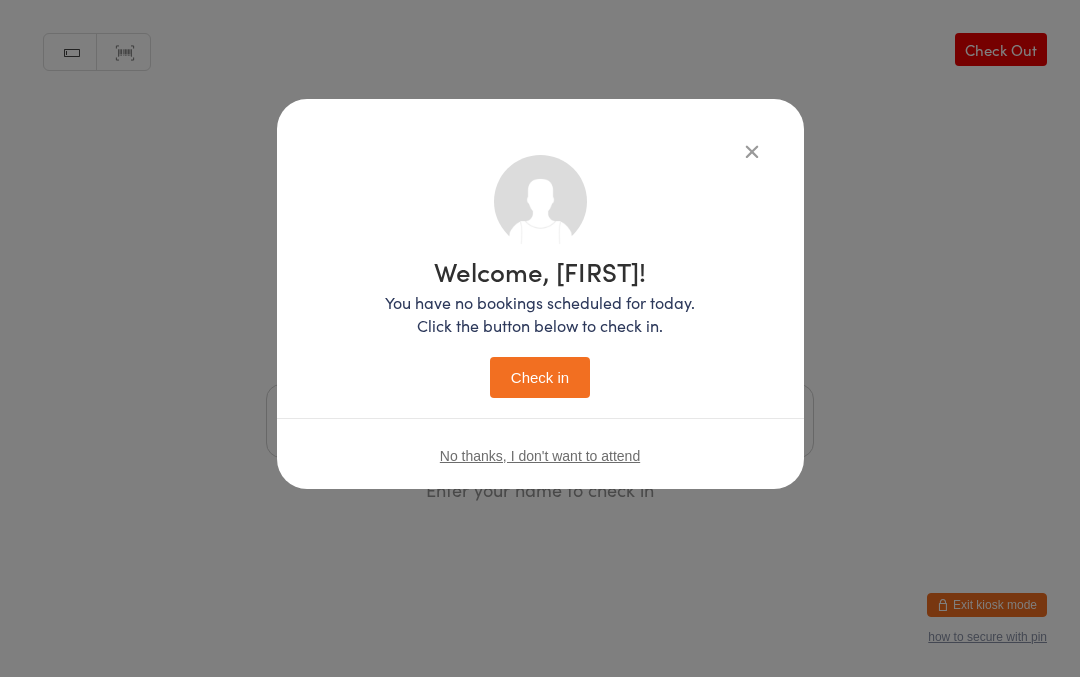 click on "Check in" at bounding box center (540, 378) 